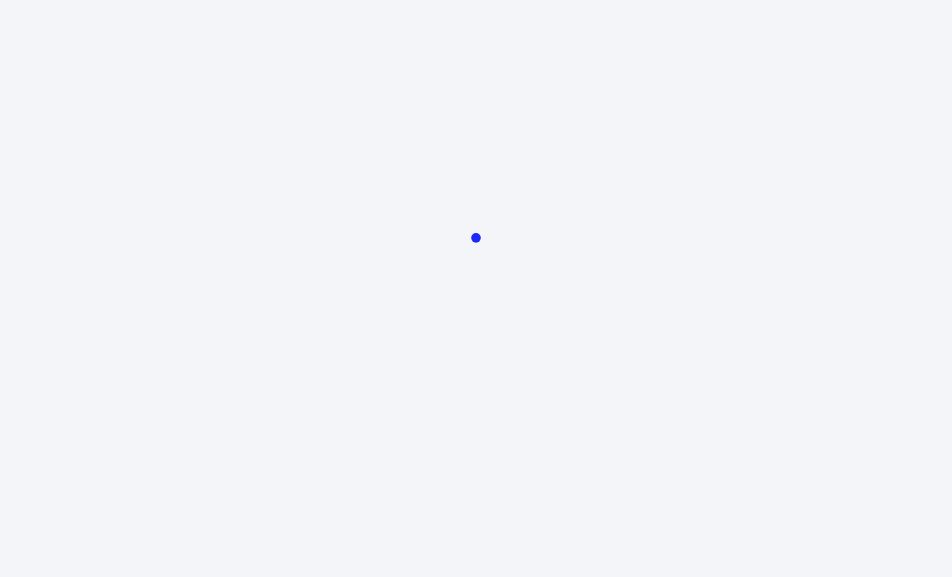 scroll, scrollTop: 0, scrollLeft: 0, axis: both 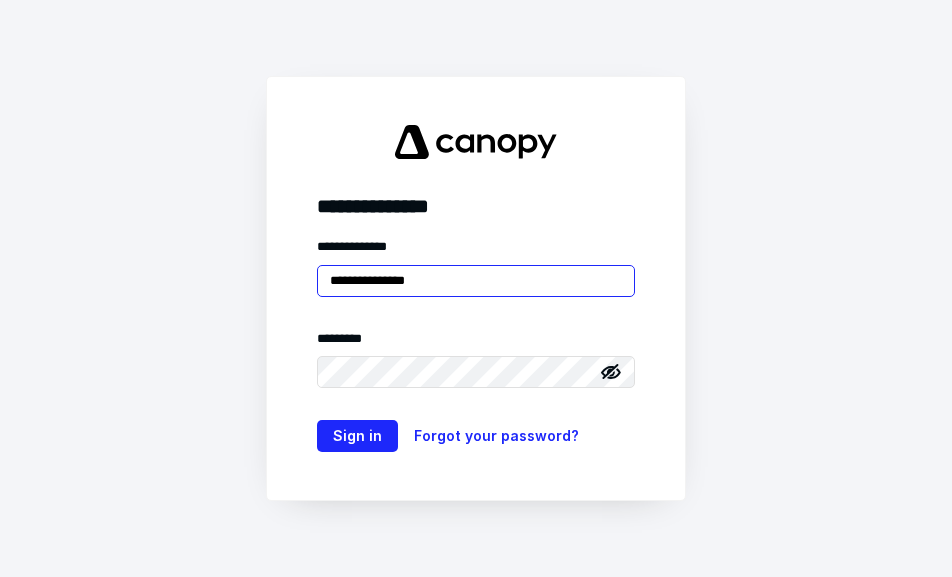 type on "**********" 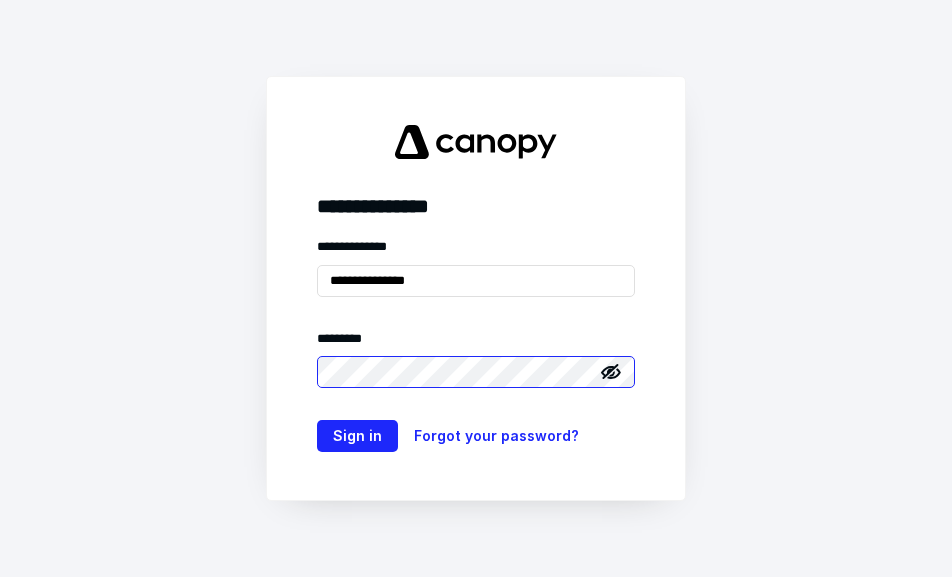click on "Sign in" at bounding box center (357, 436) 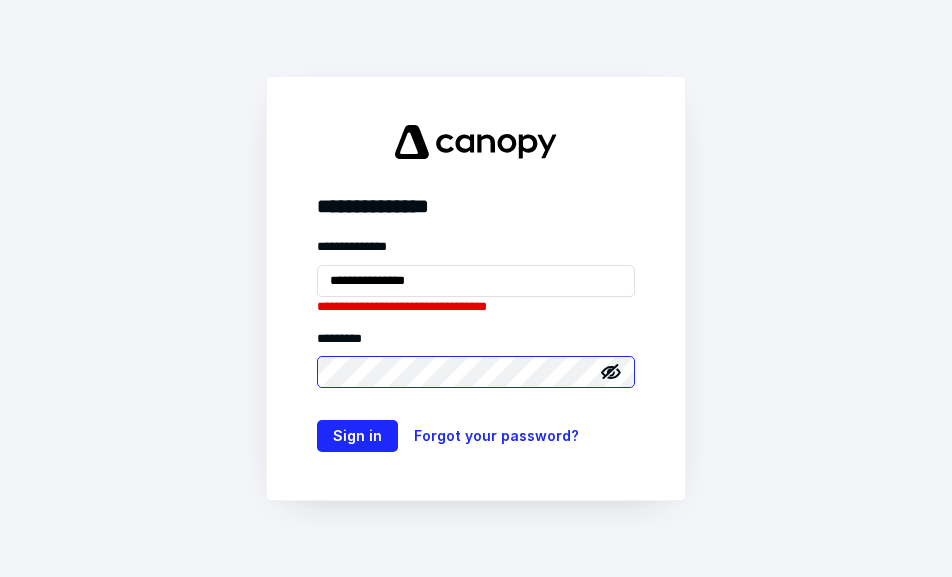 click on "Sign in" at bounding box center [357, 436] 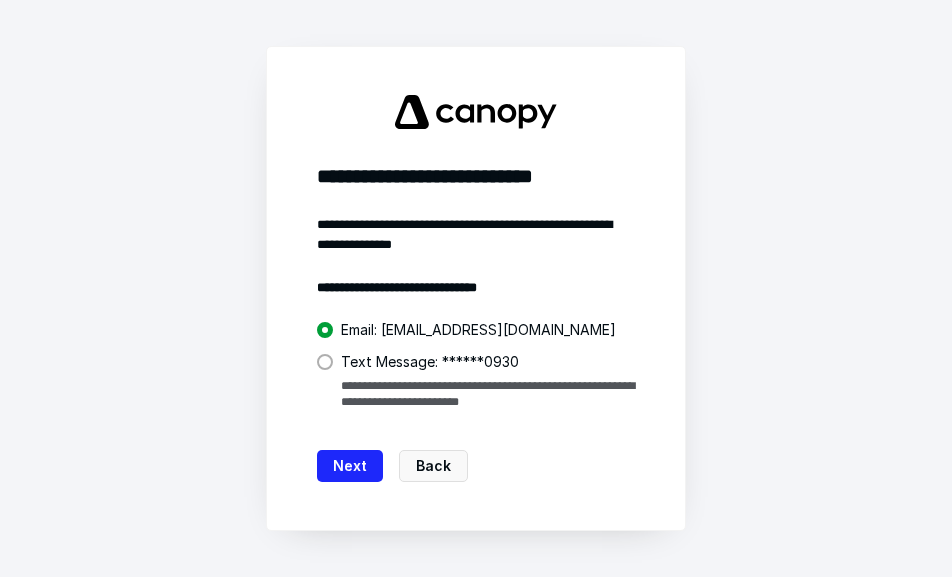 click on "Text Message: ******0930" at bounding box center (430, 362) 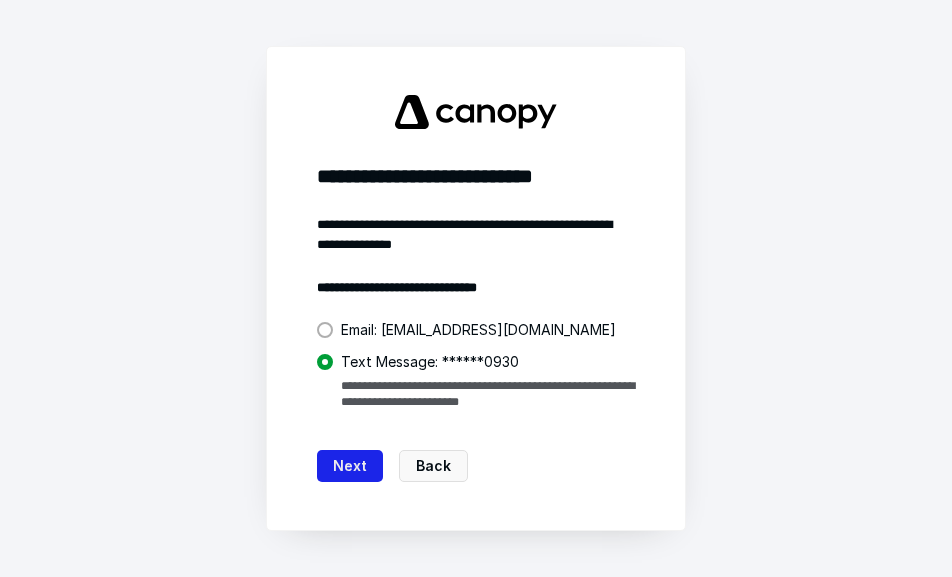 click on "Next" at bounding box center (350, 466) 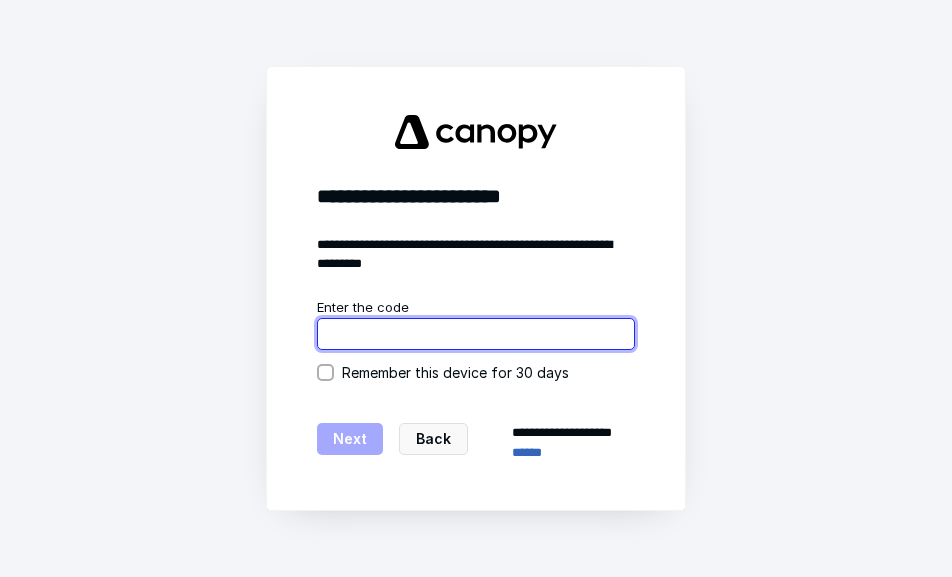 click at bounding box center (476, 334) 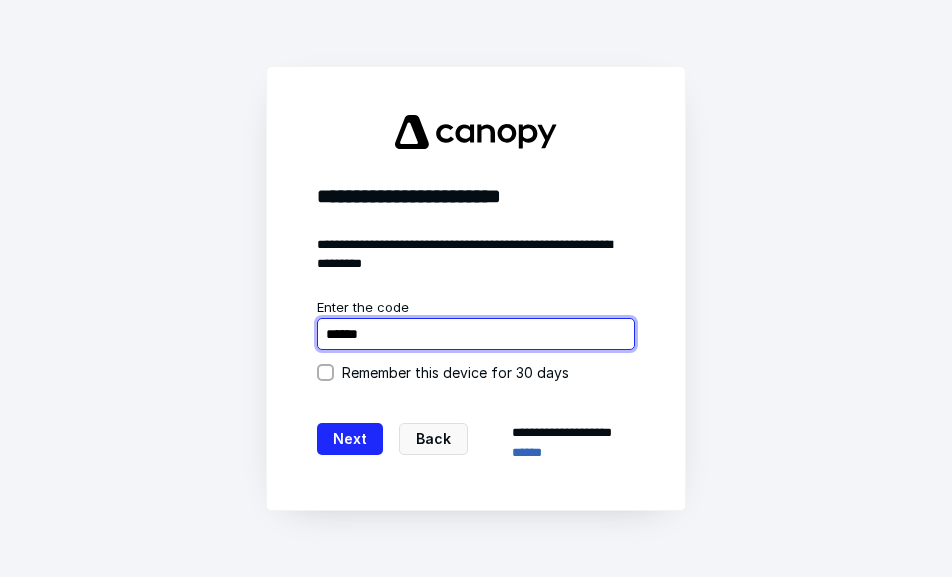 type on "******" 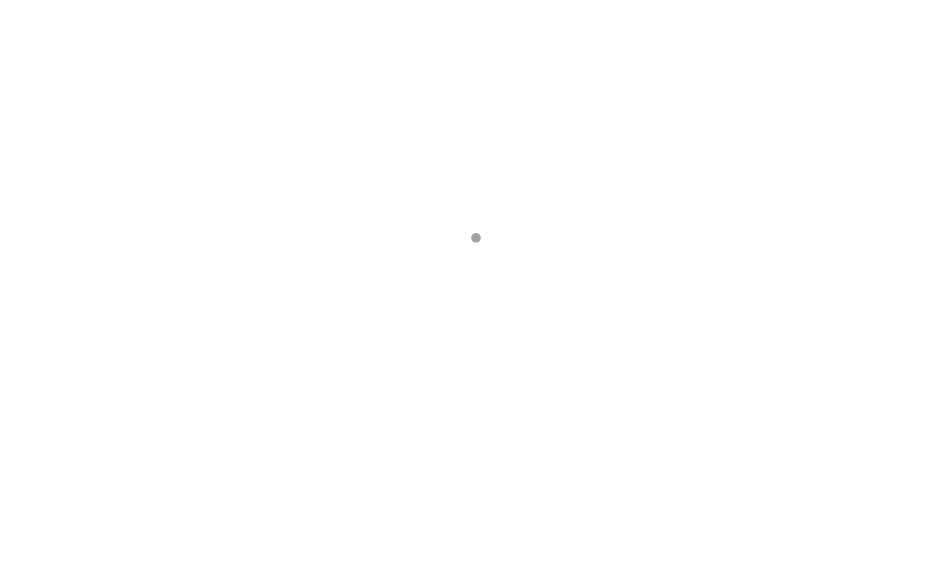 scroll, scrollTop: 0, scrollLeft: 0, axis: both 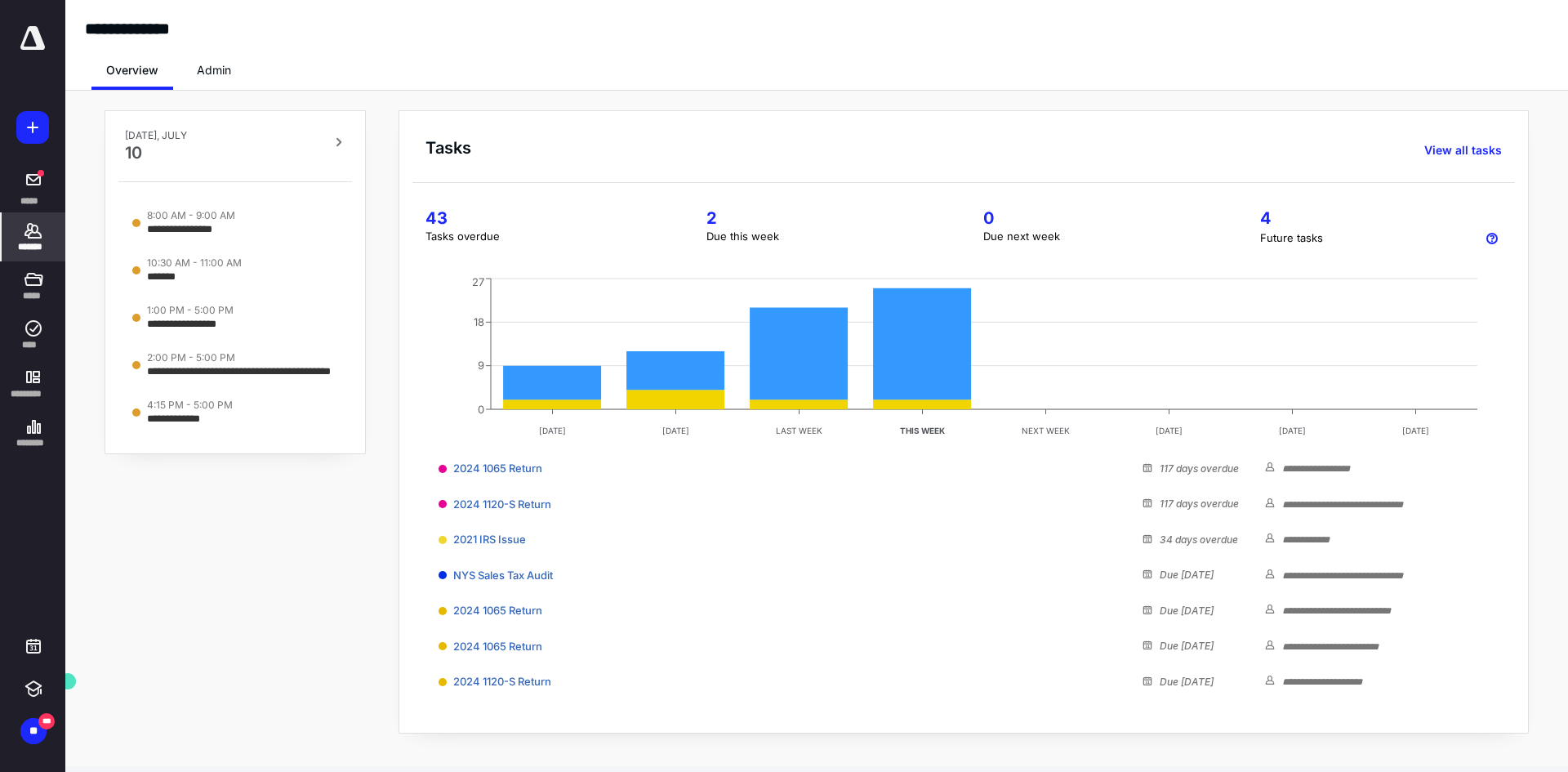 click on "*******" at bounding box center [33, 237] 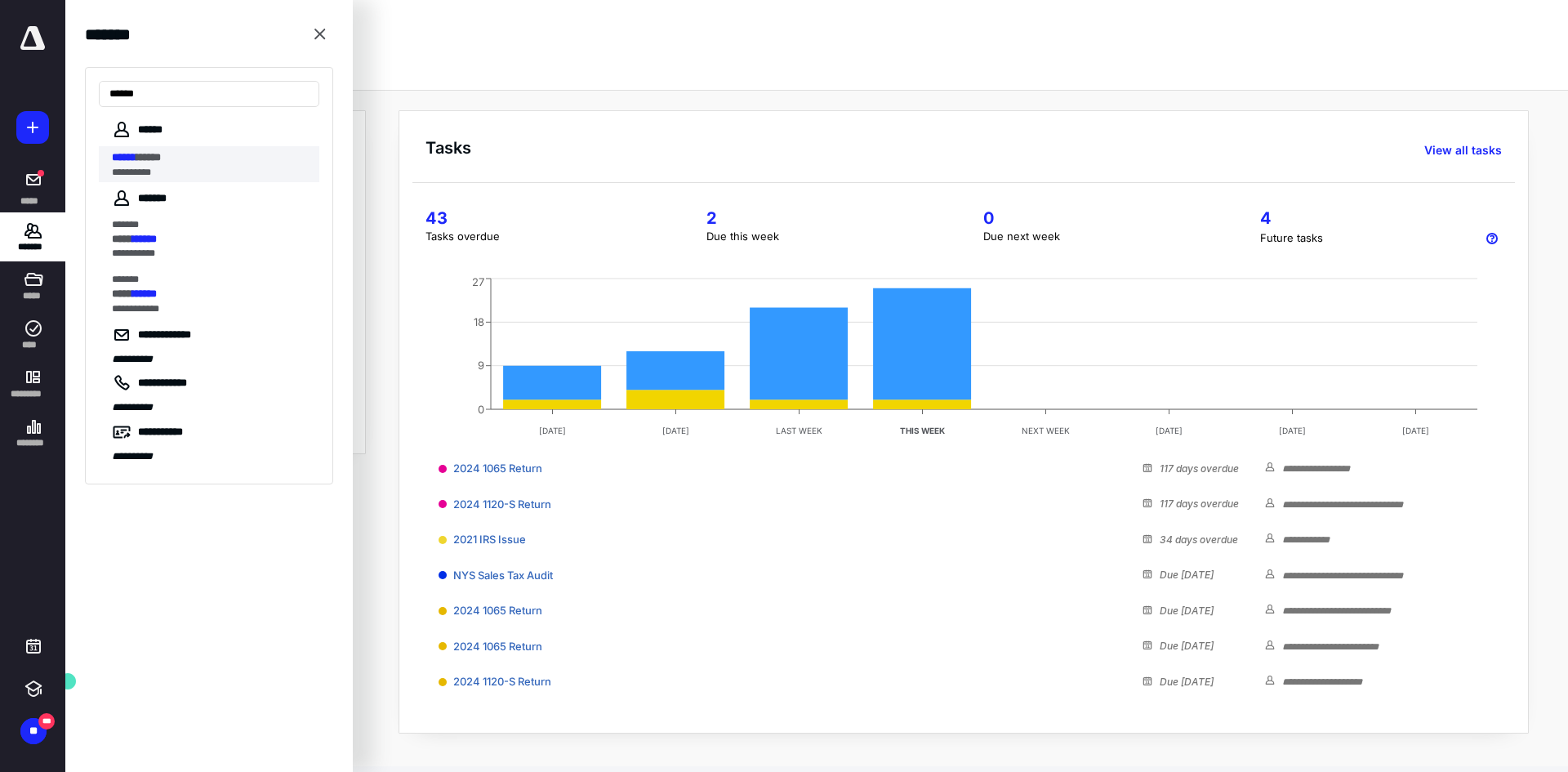 type on "******" 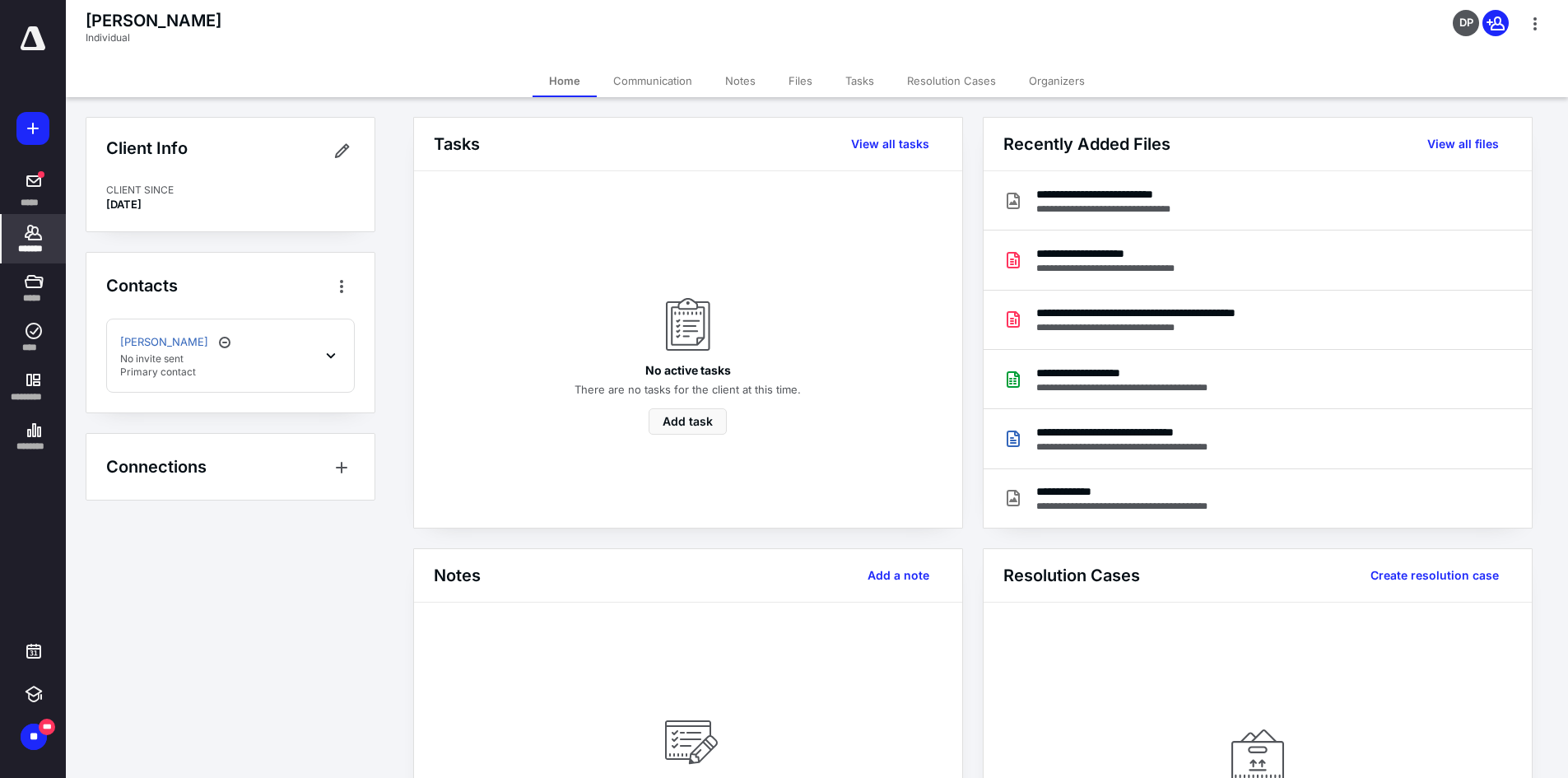 click on "*******" at bounding box center (34, 249) 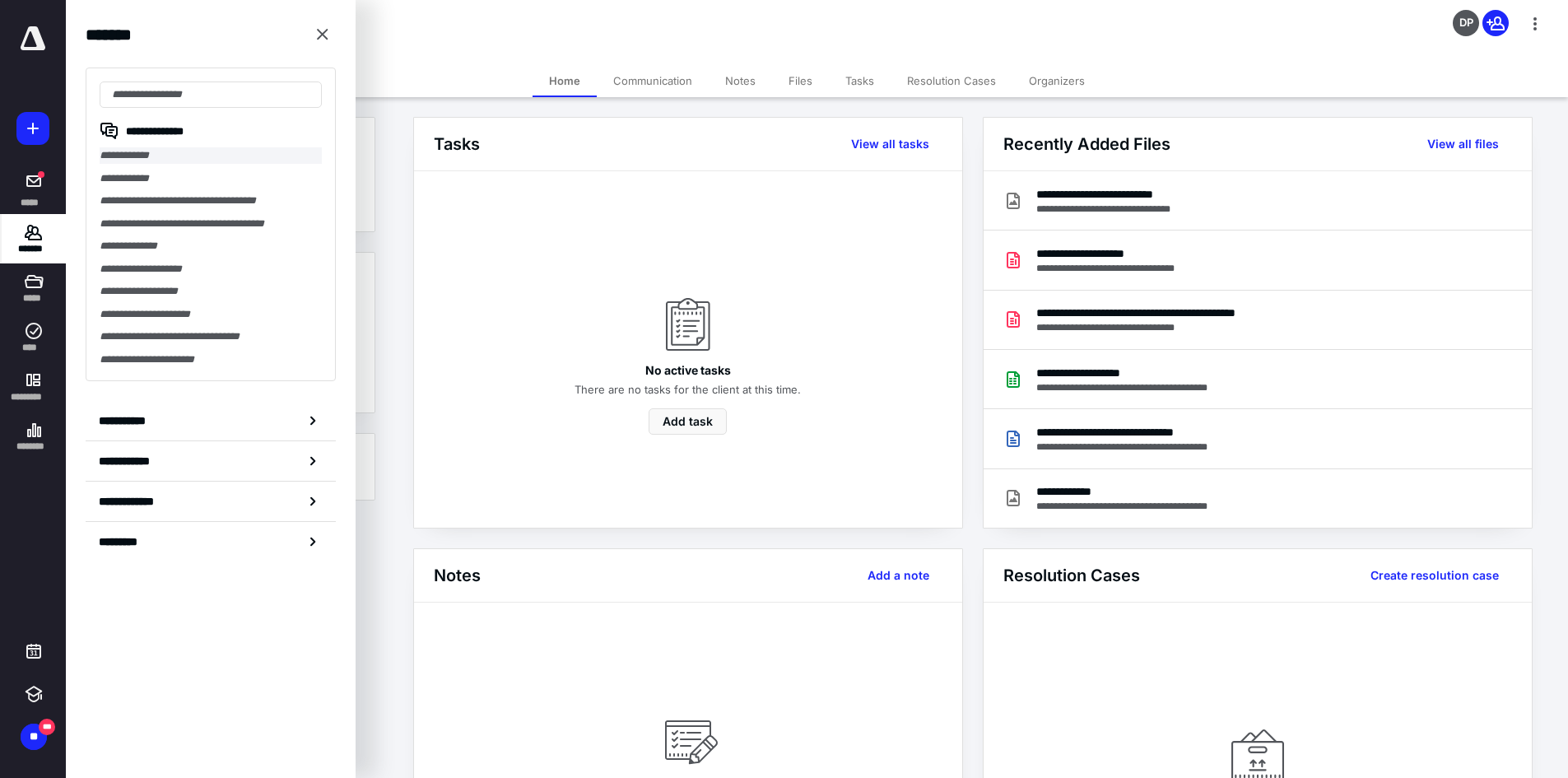 click on "**********" at bounding box center (211, 156) 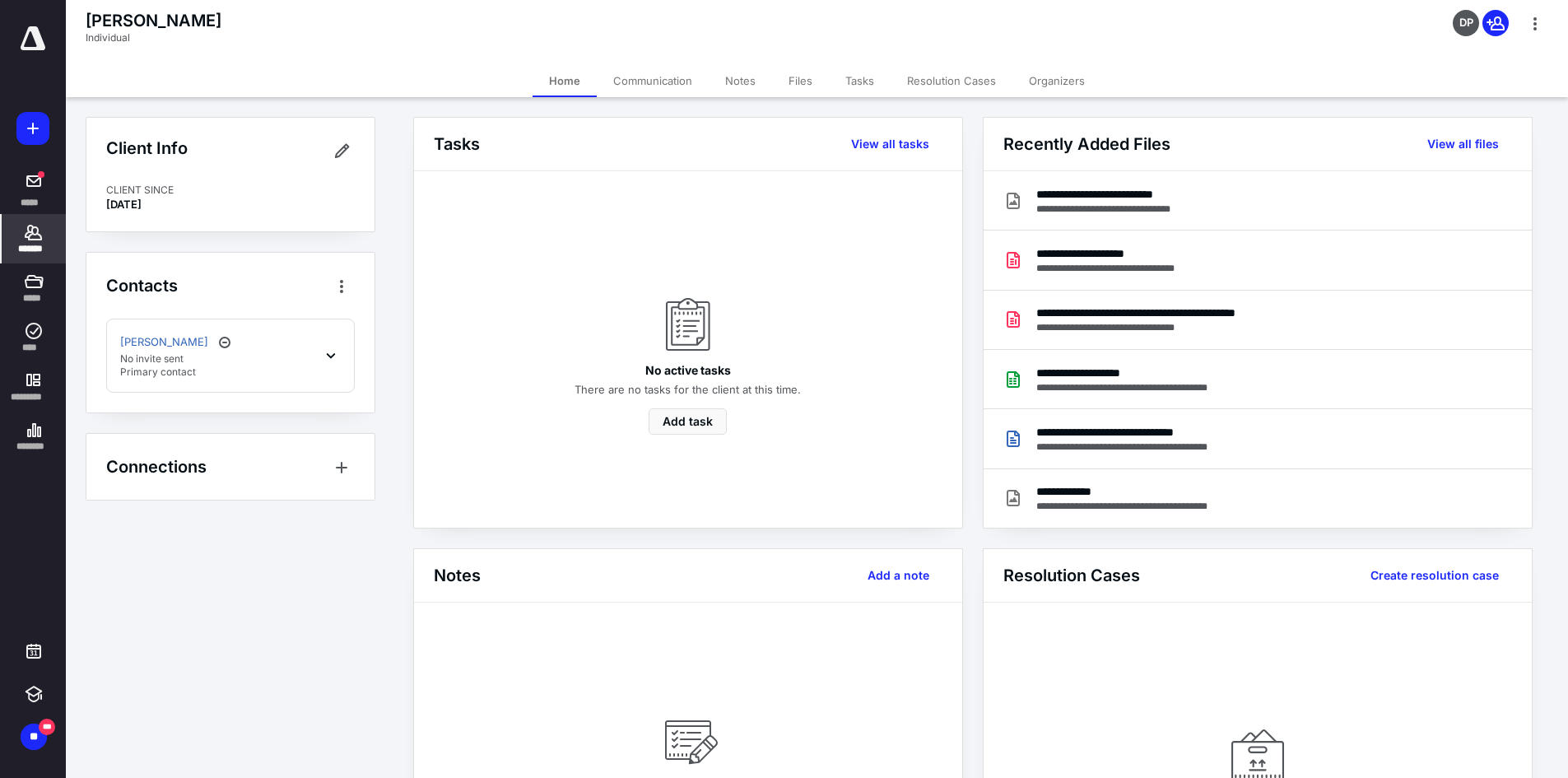 click on "Files" at bounding box center (800, 81) 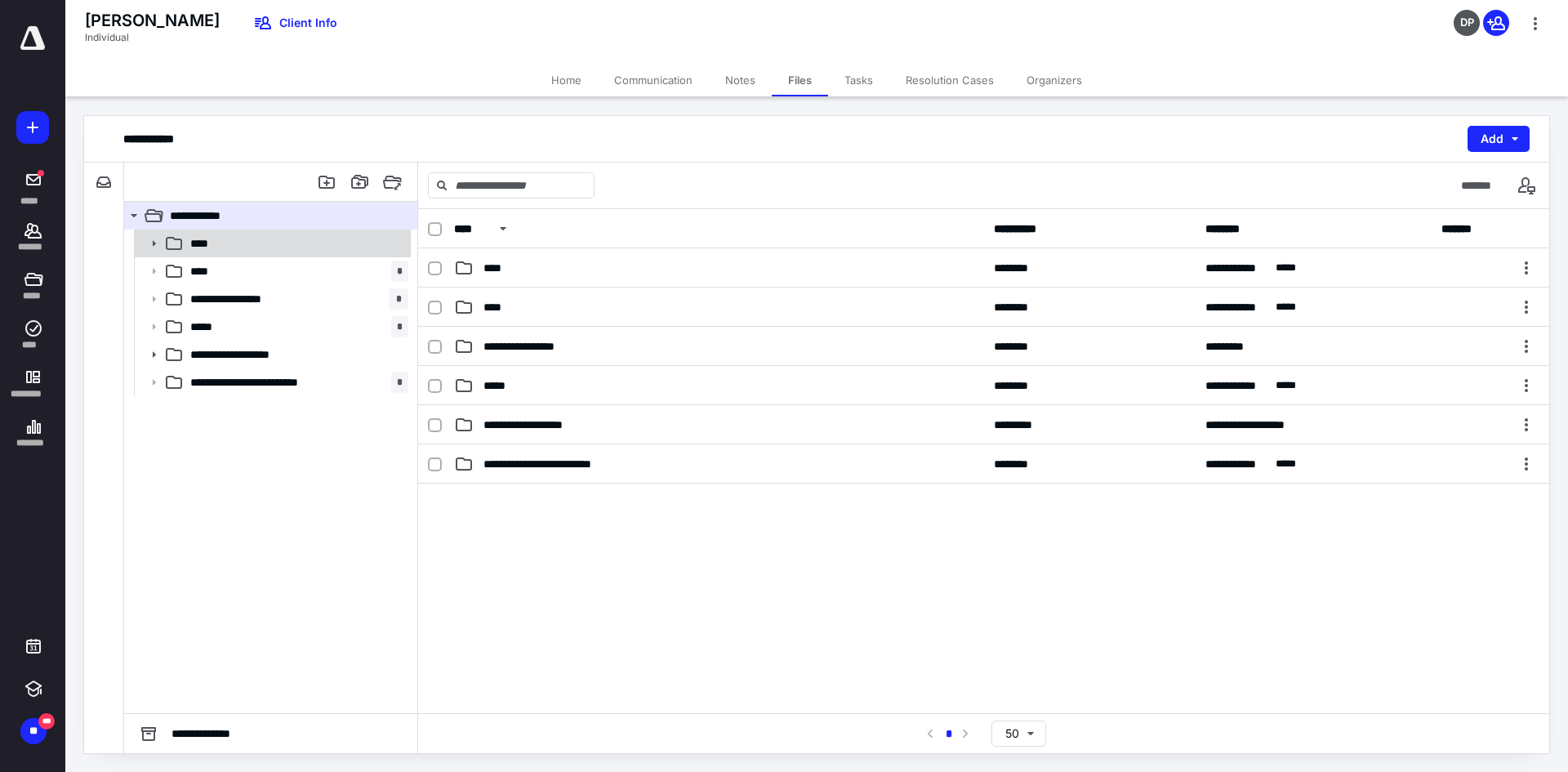 click on "****" at bounding box center (296, 243) 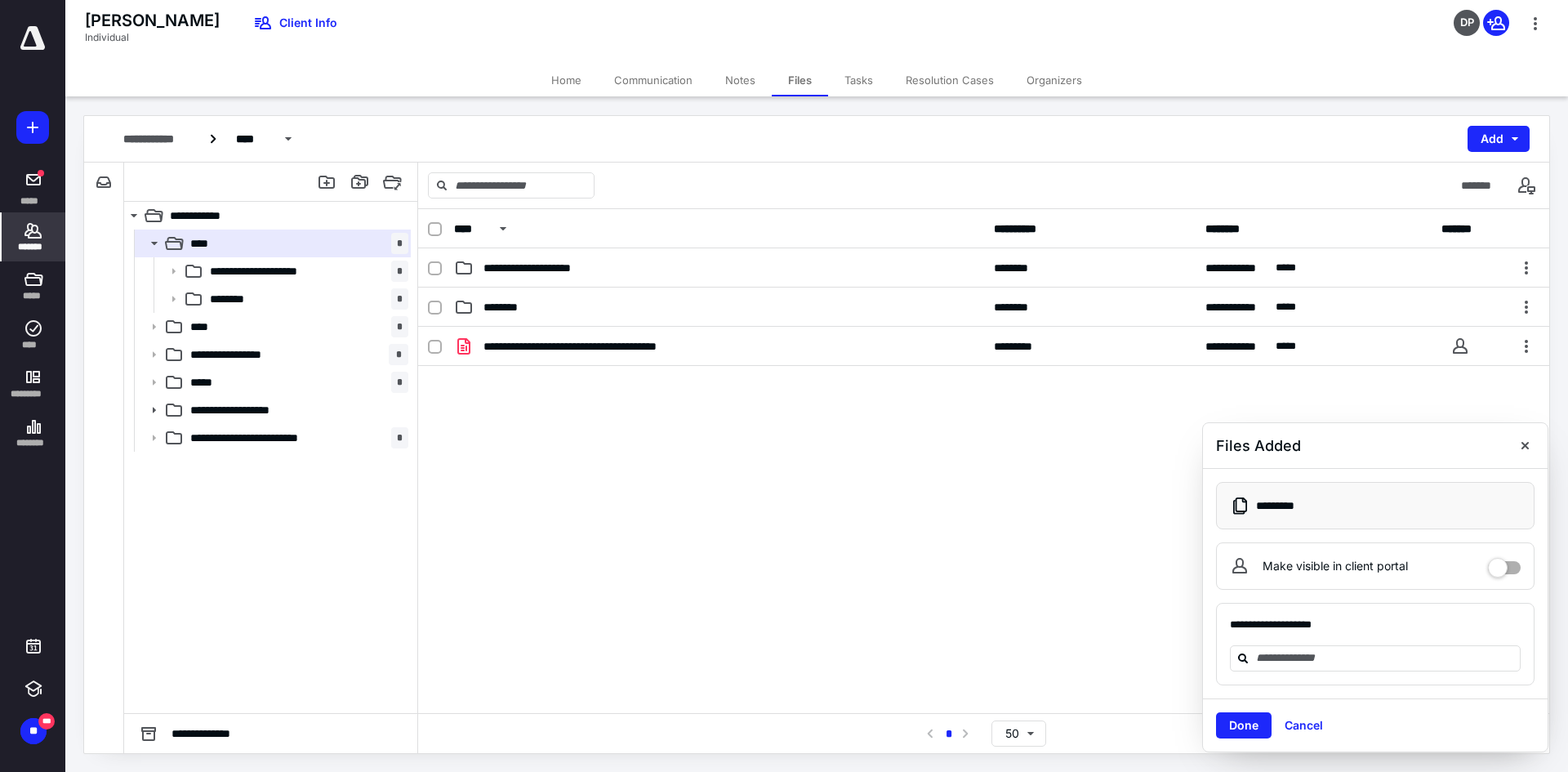 click 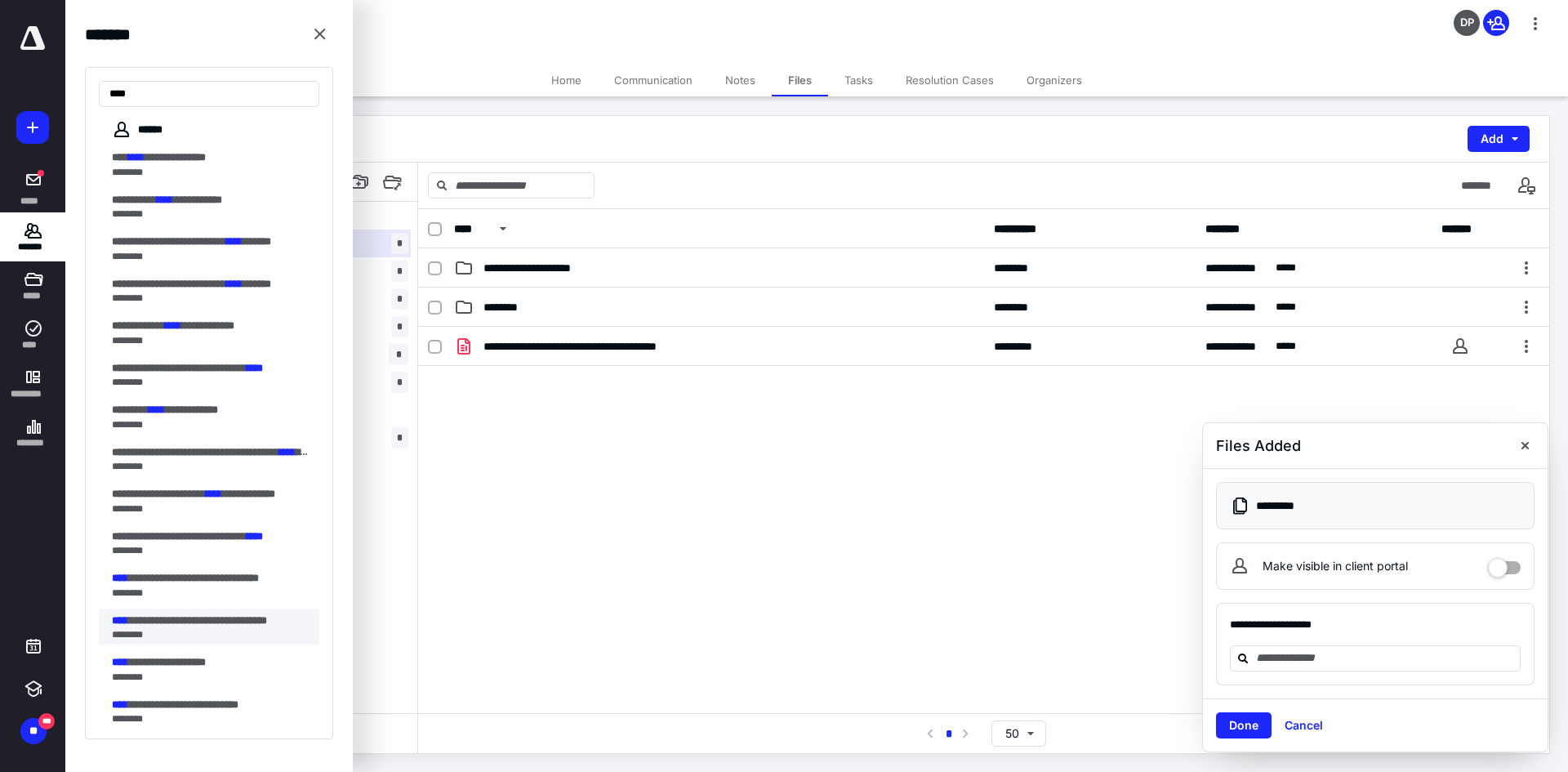 type on "****" 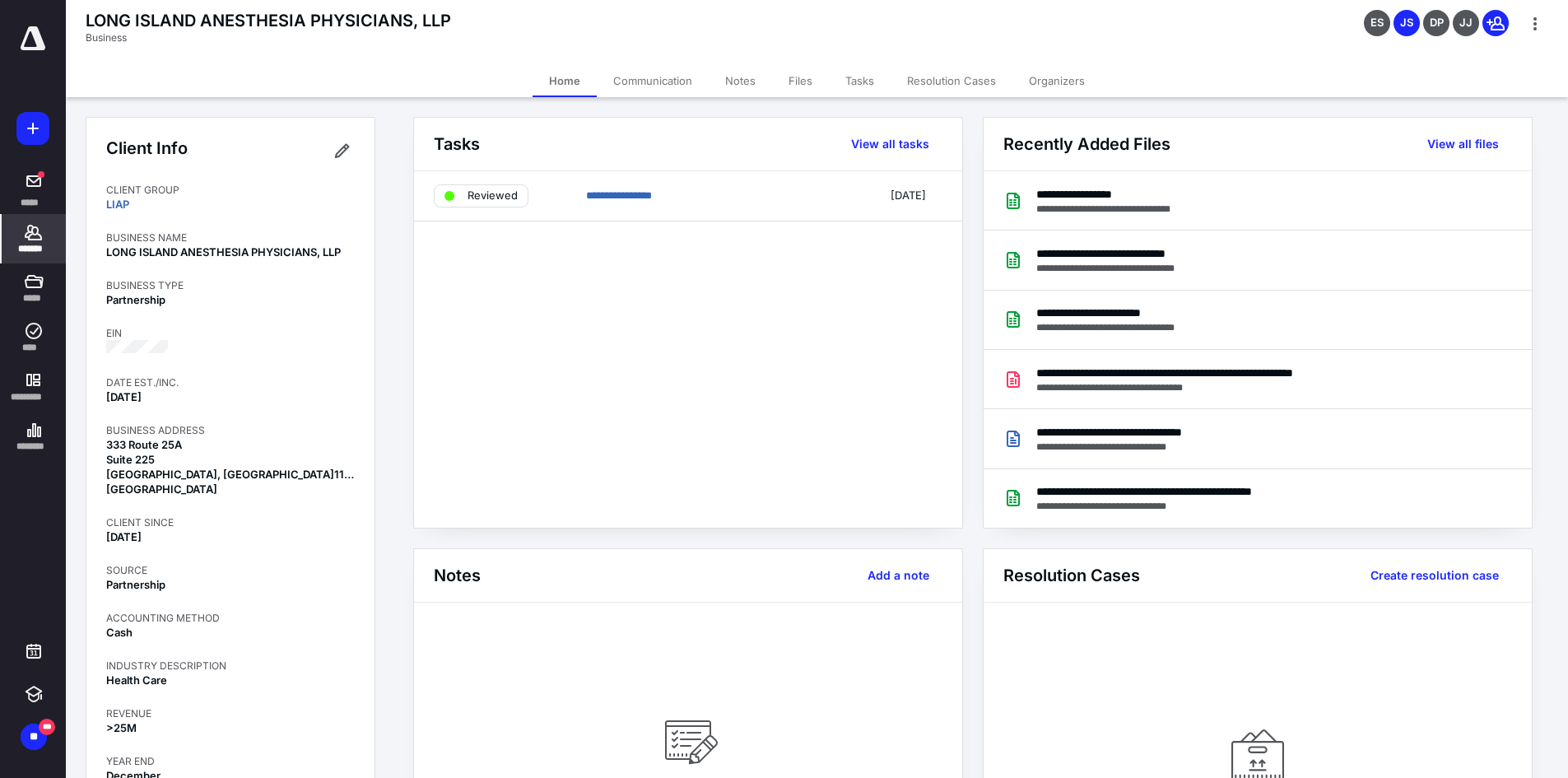 click on "Files" at bounding box center [800, 81] 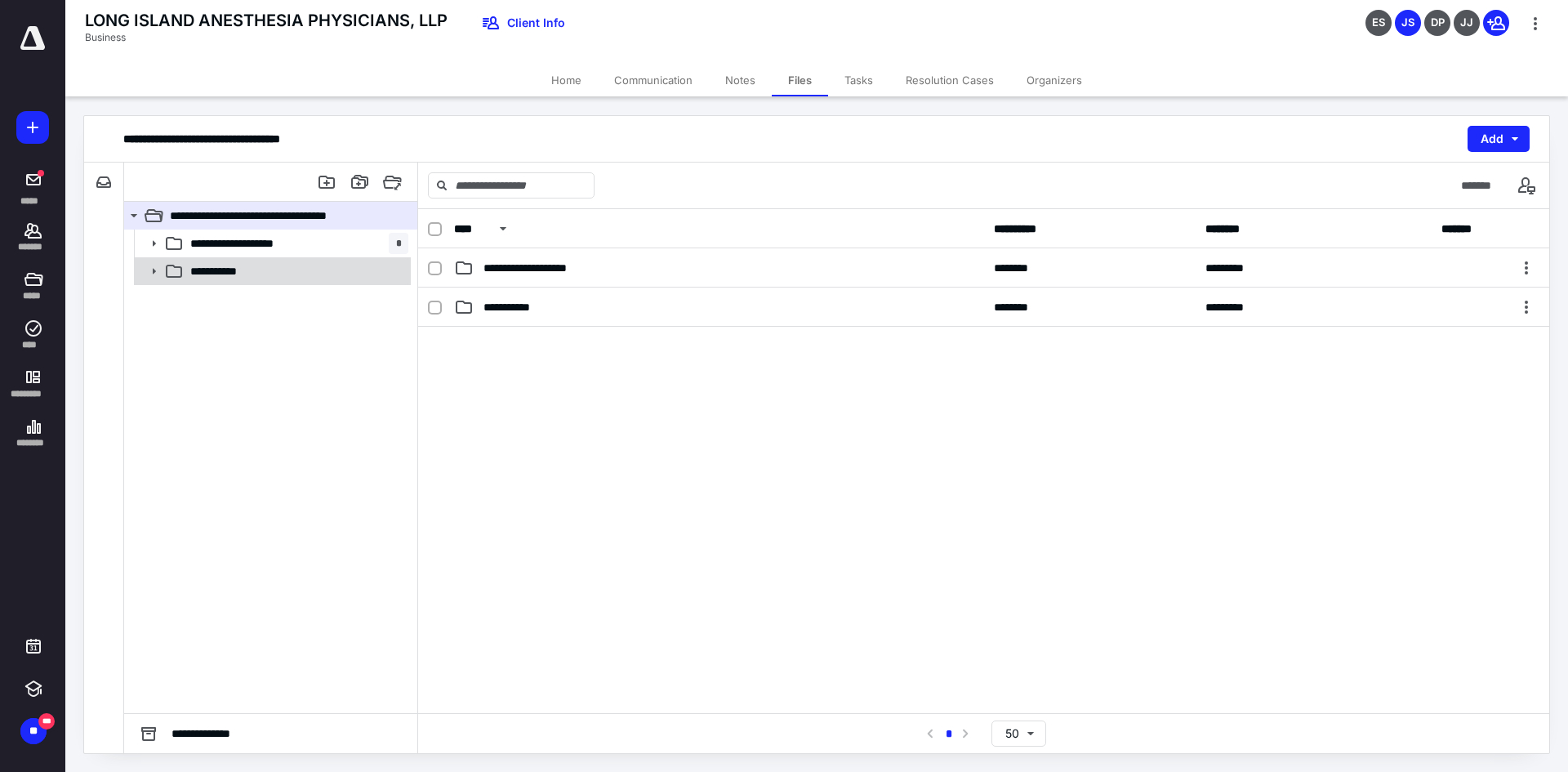 click on "**********" at bounding box center [222, 271] 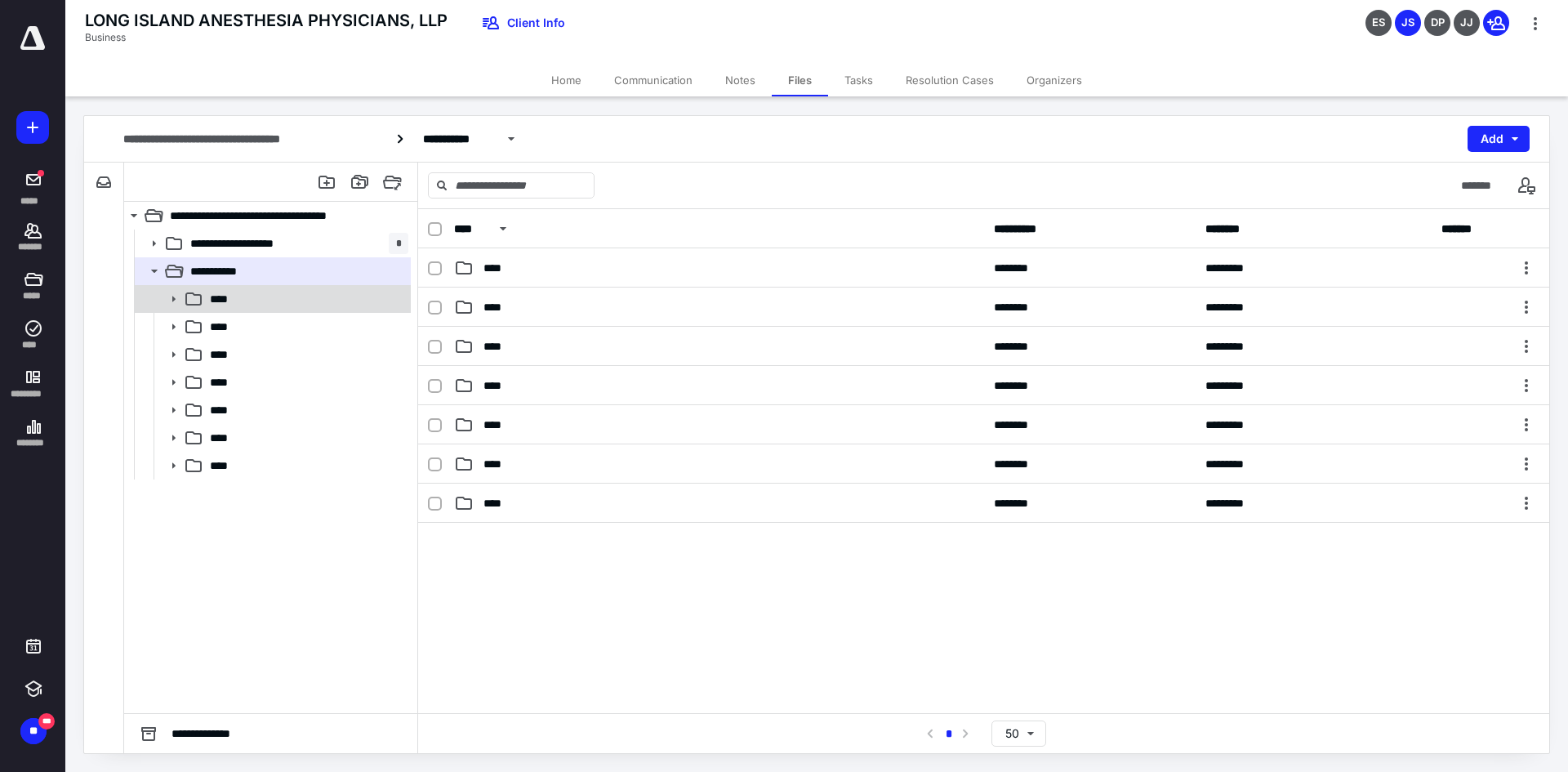 click on "****" at bounding box center [305, 299] 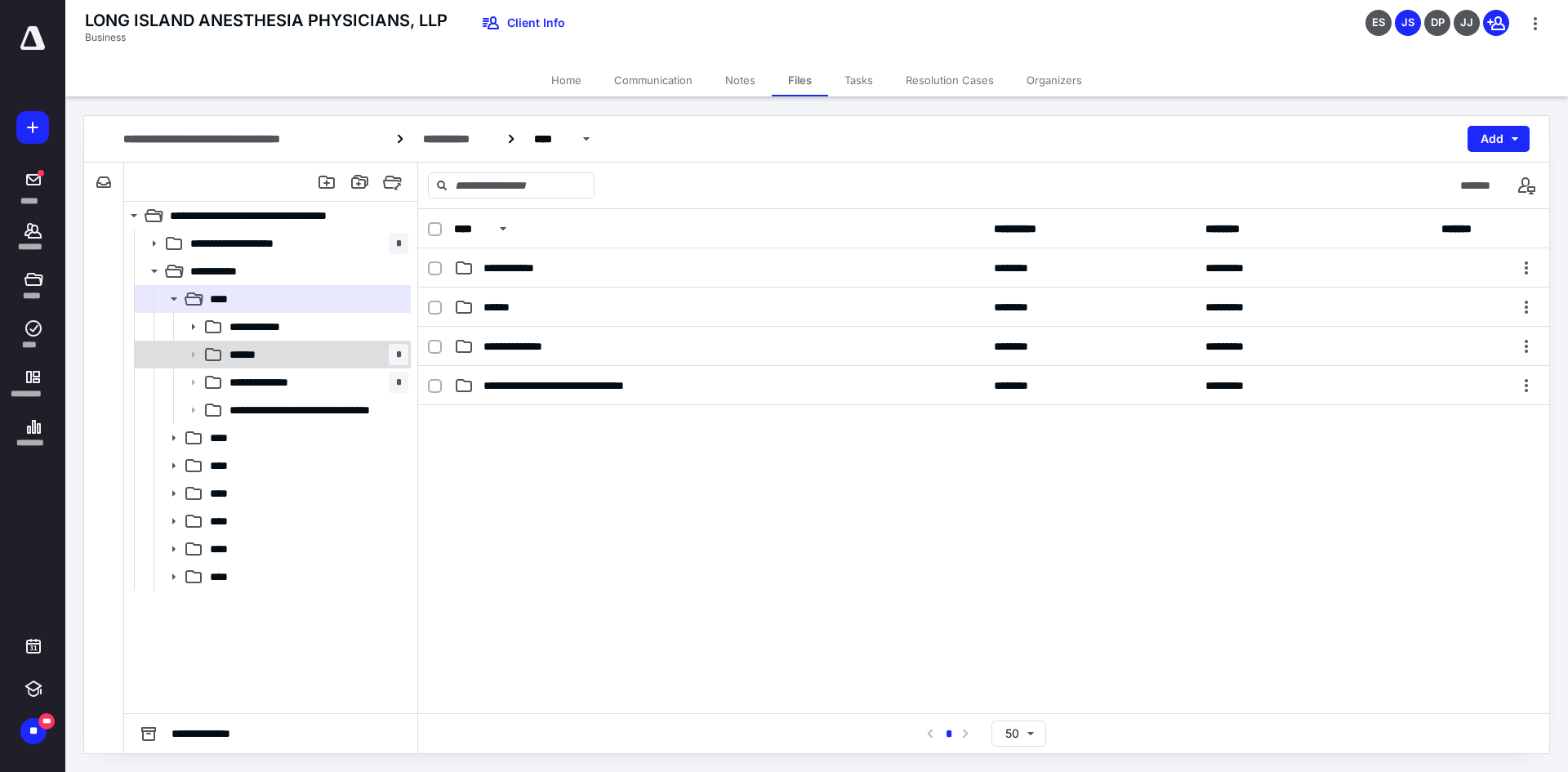 click on "****** *" at bounding box center [315, 355] 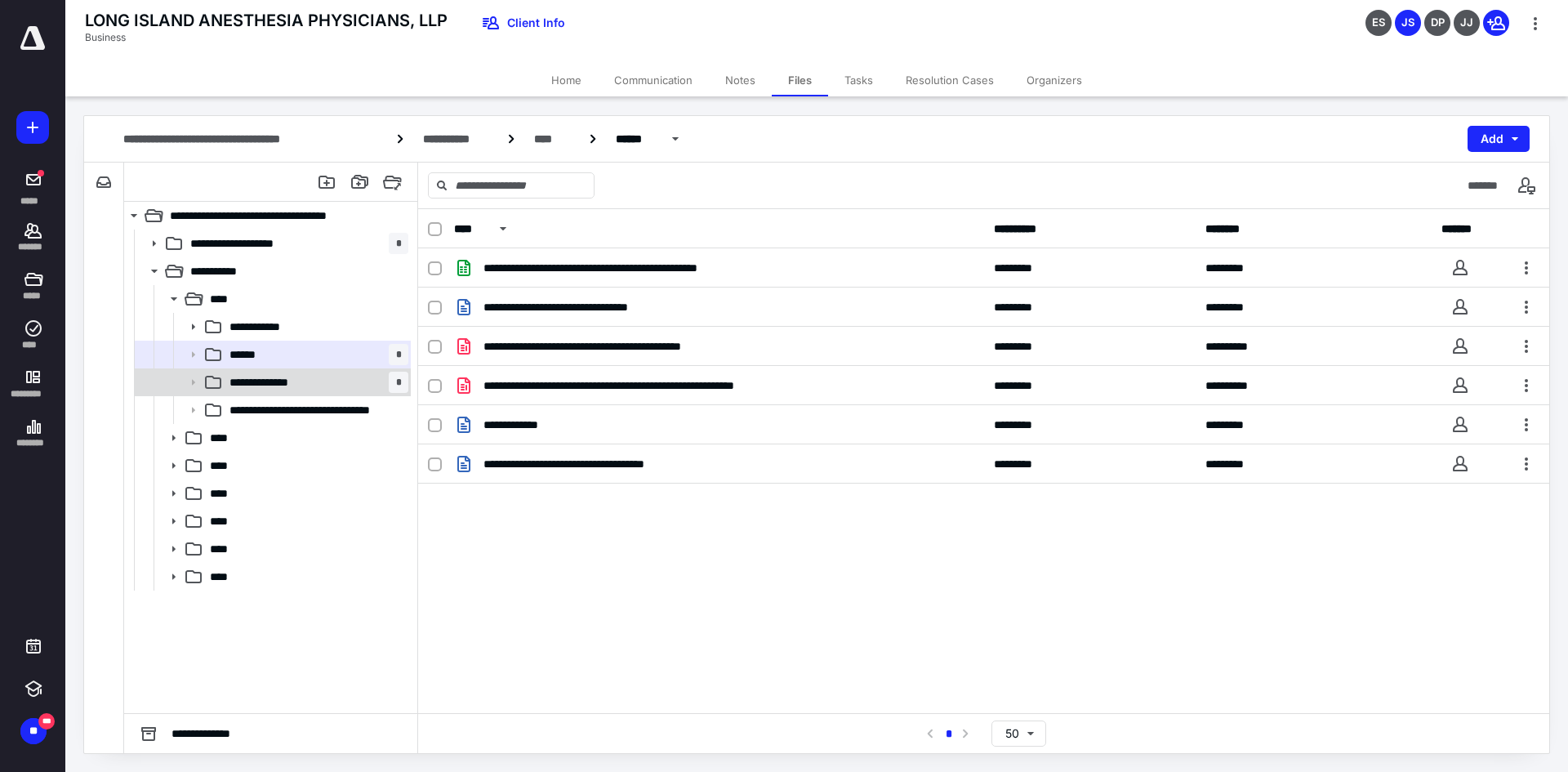 click on "**********" at bounding box center (315, 382) 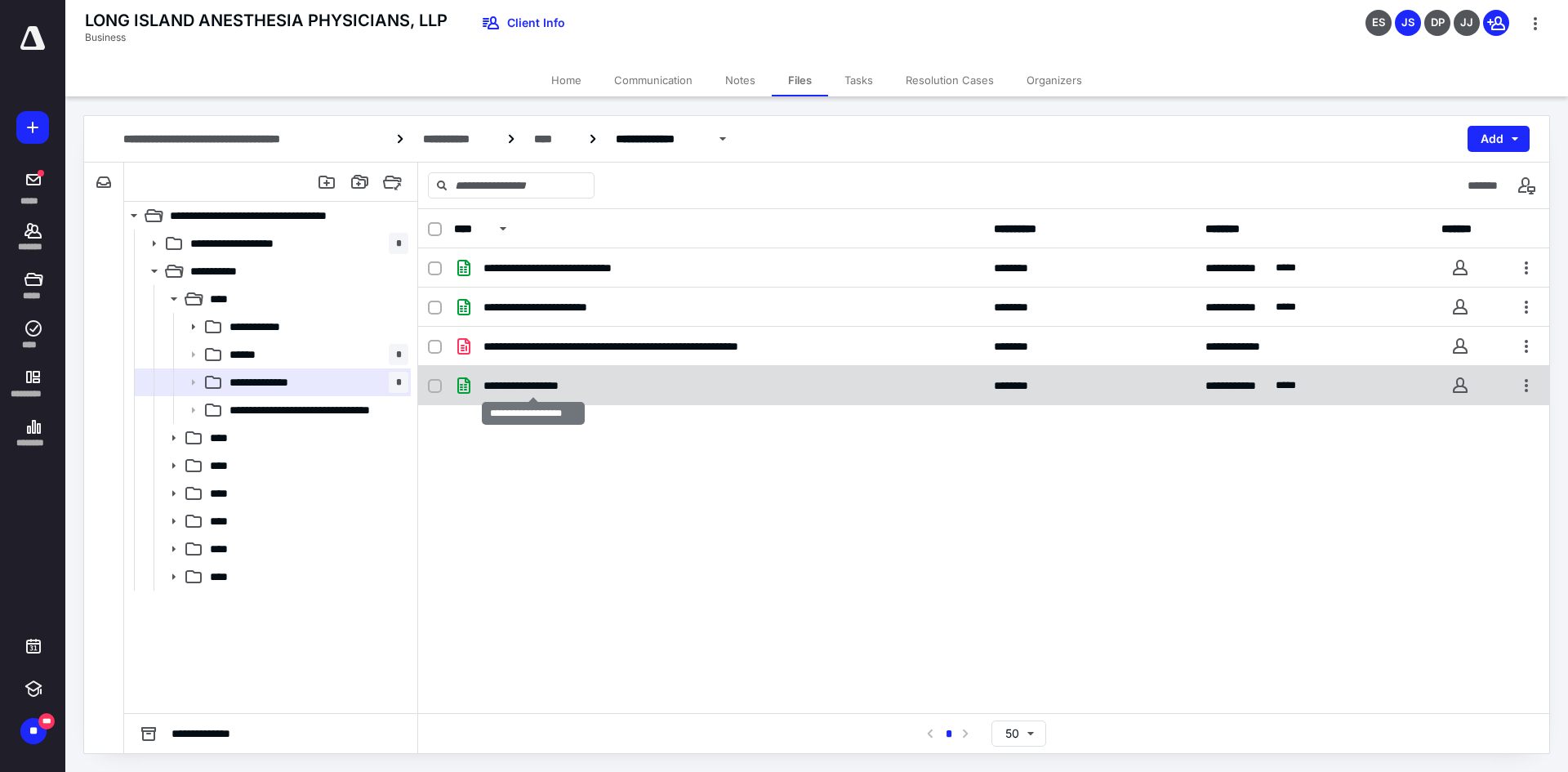 click on "**********" at bounding box center [533, 386] 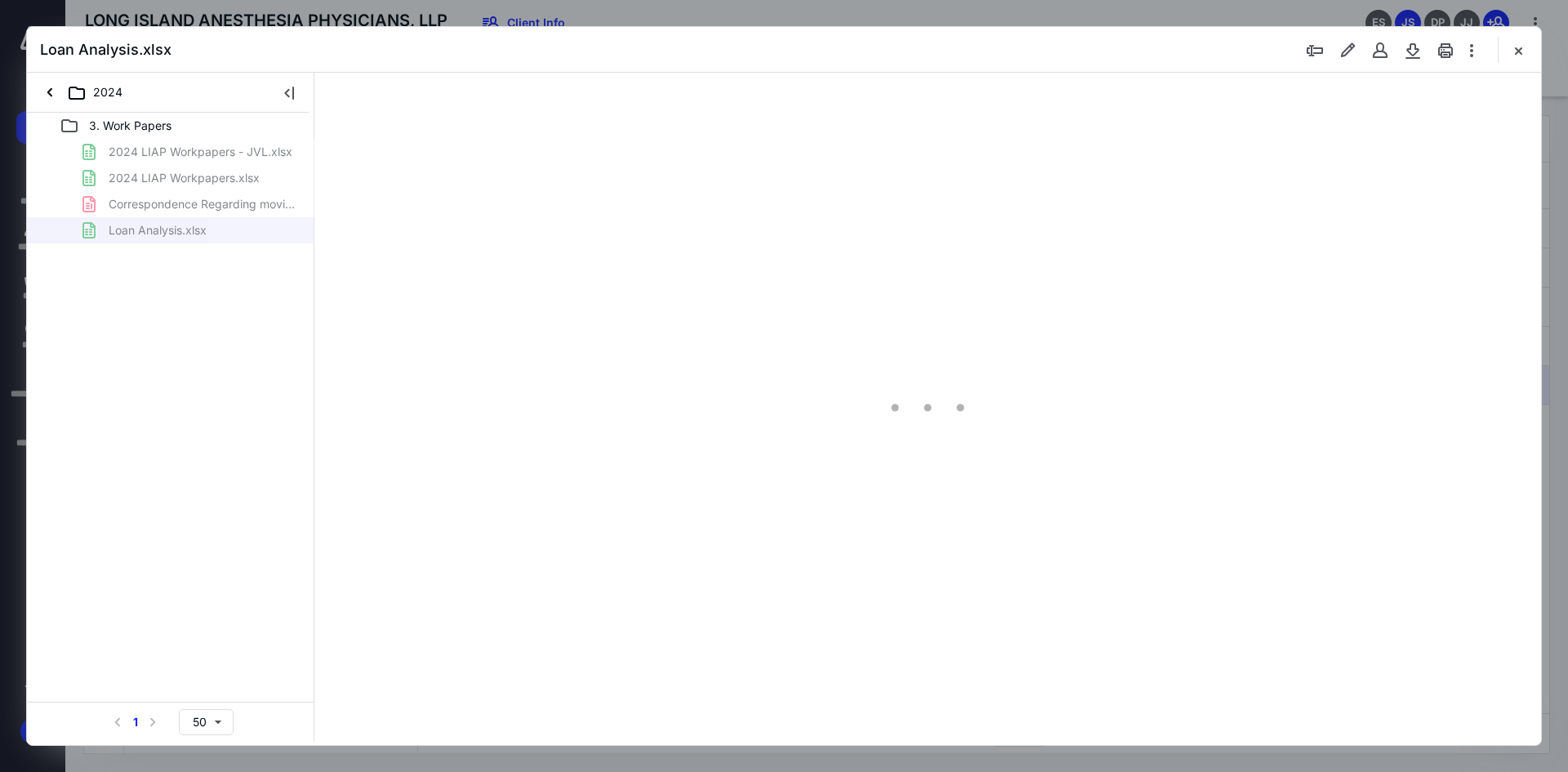 scroll, scrollTop: 0, scrollLeft: 0, axis: both 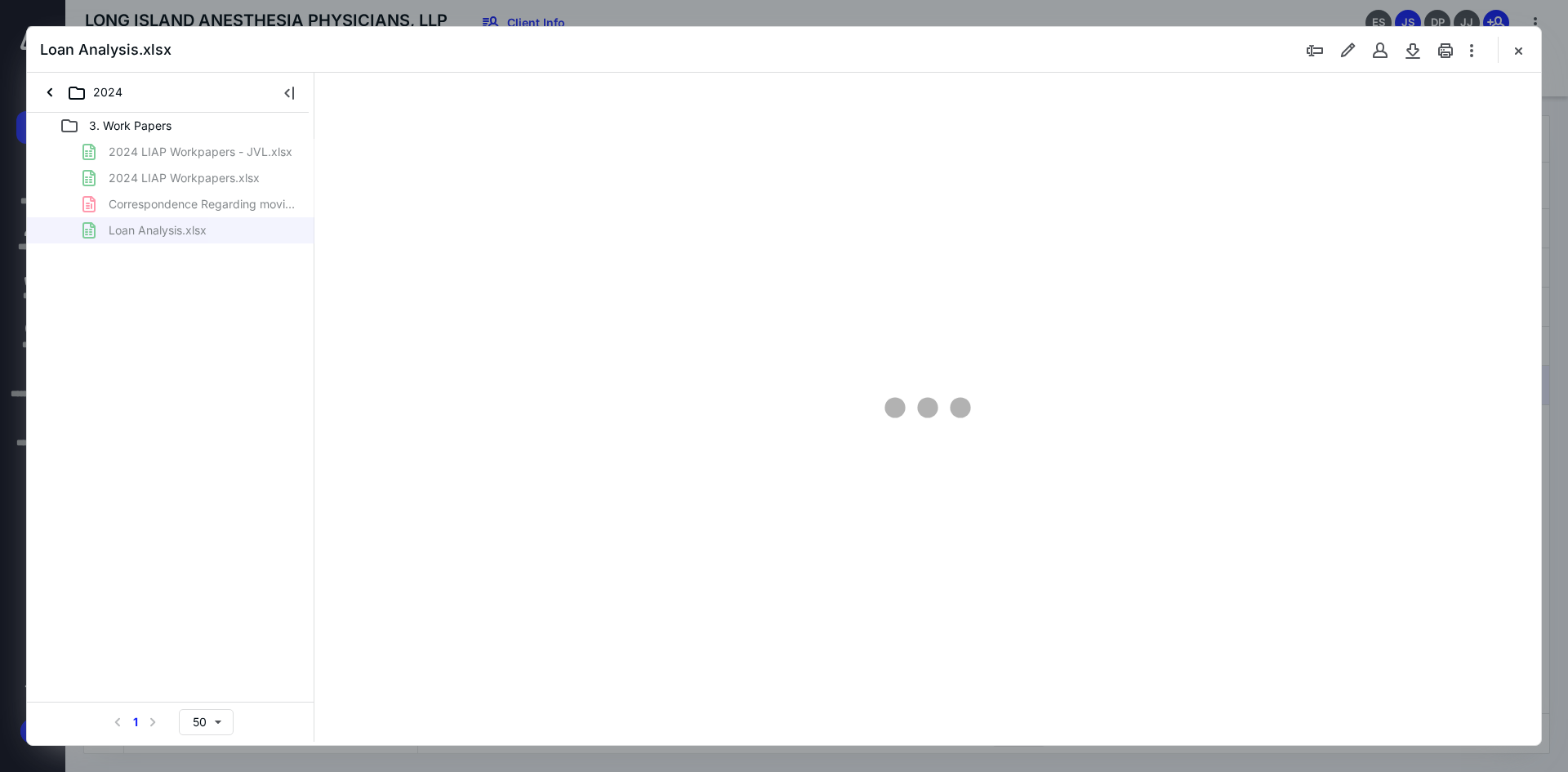 type on "167" 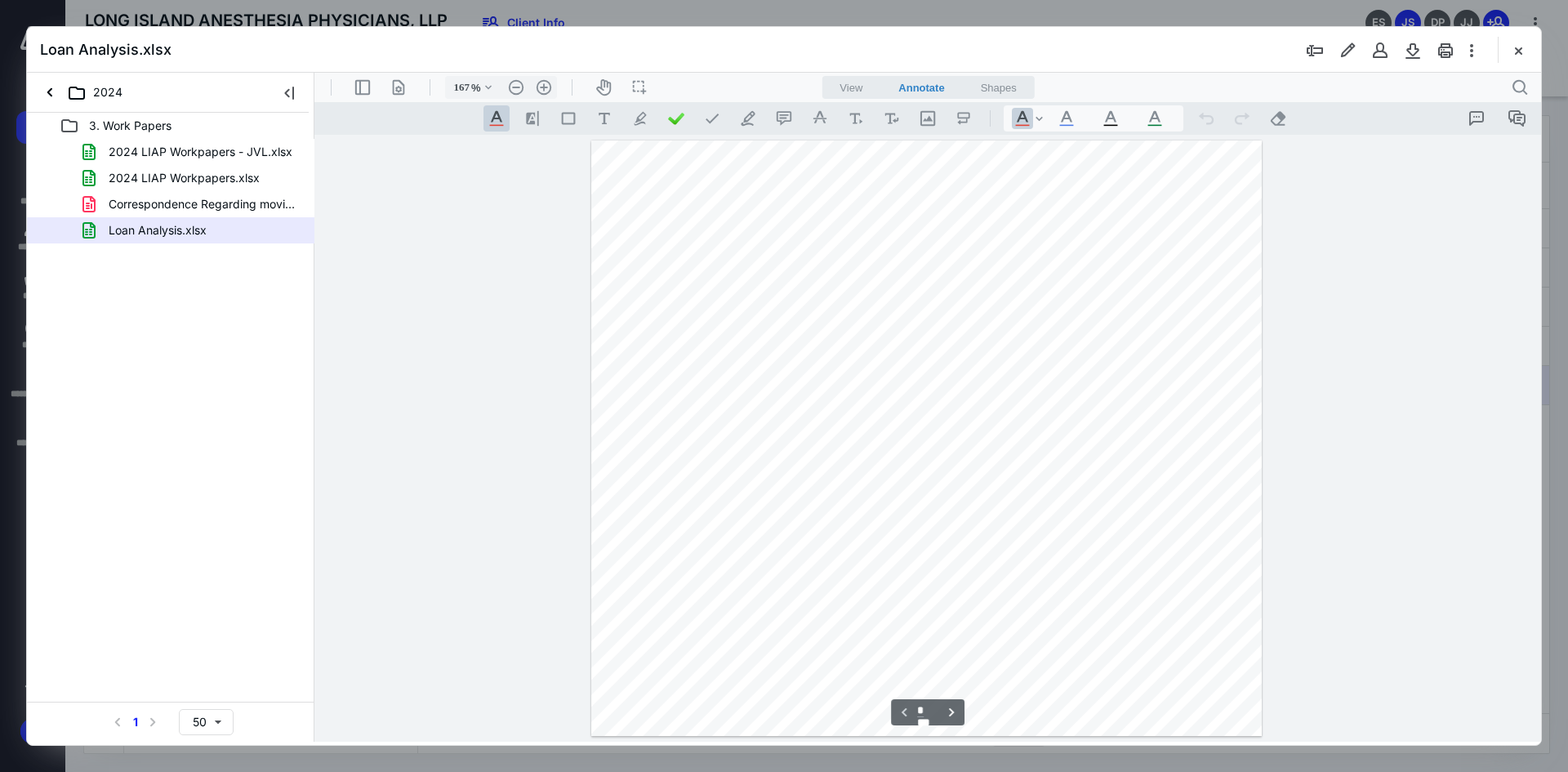 scroll, scrollTop: 68, scrollLeft: 0, axis: vertical 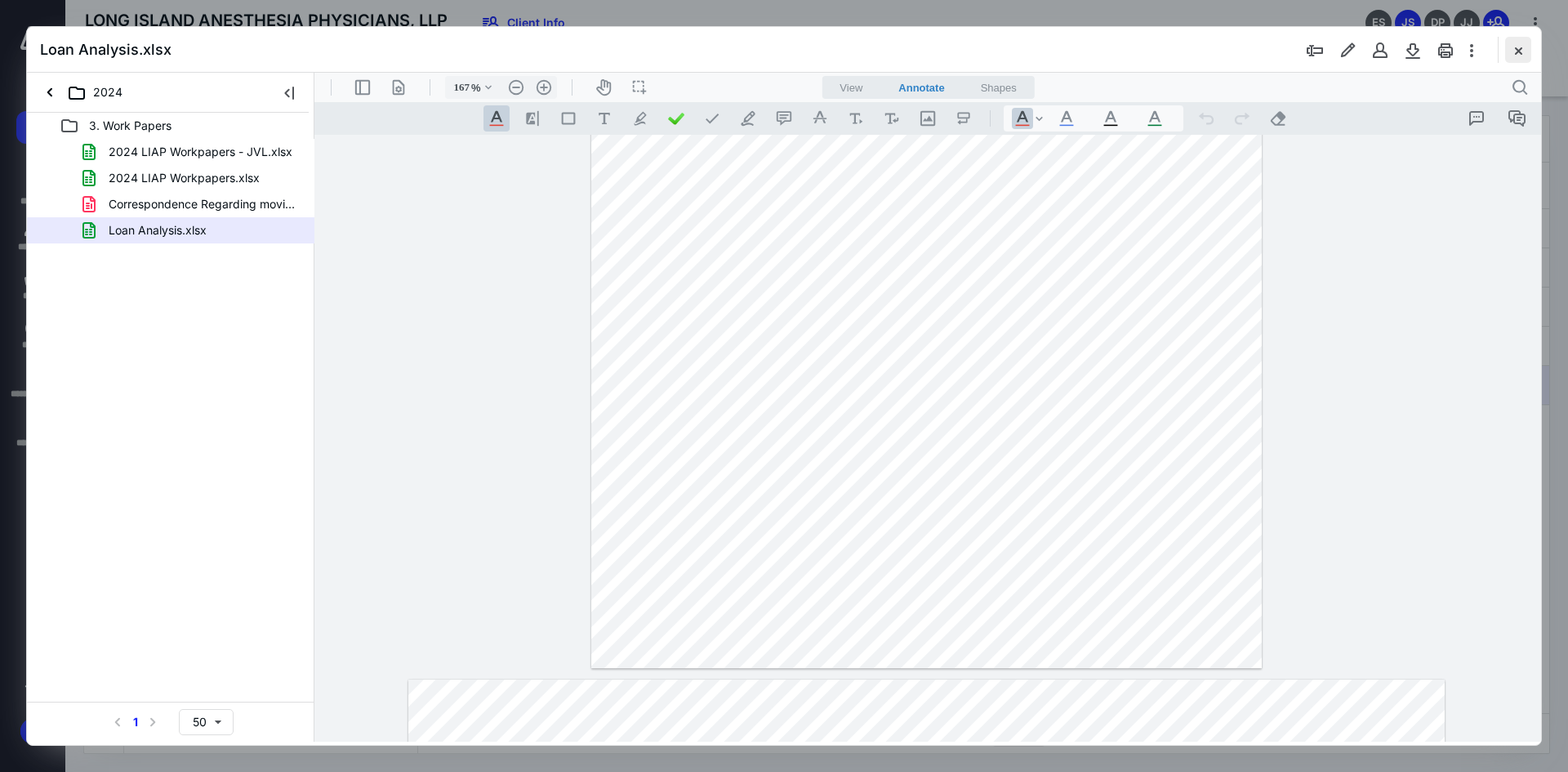 click at bounding box center [1518, 50] 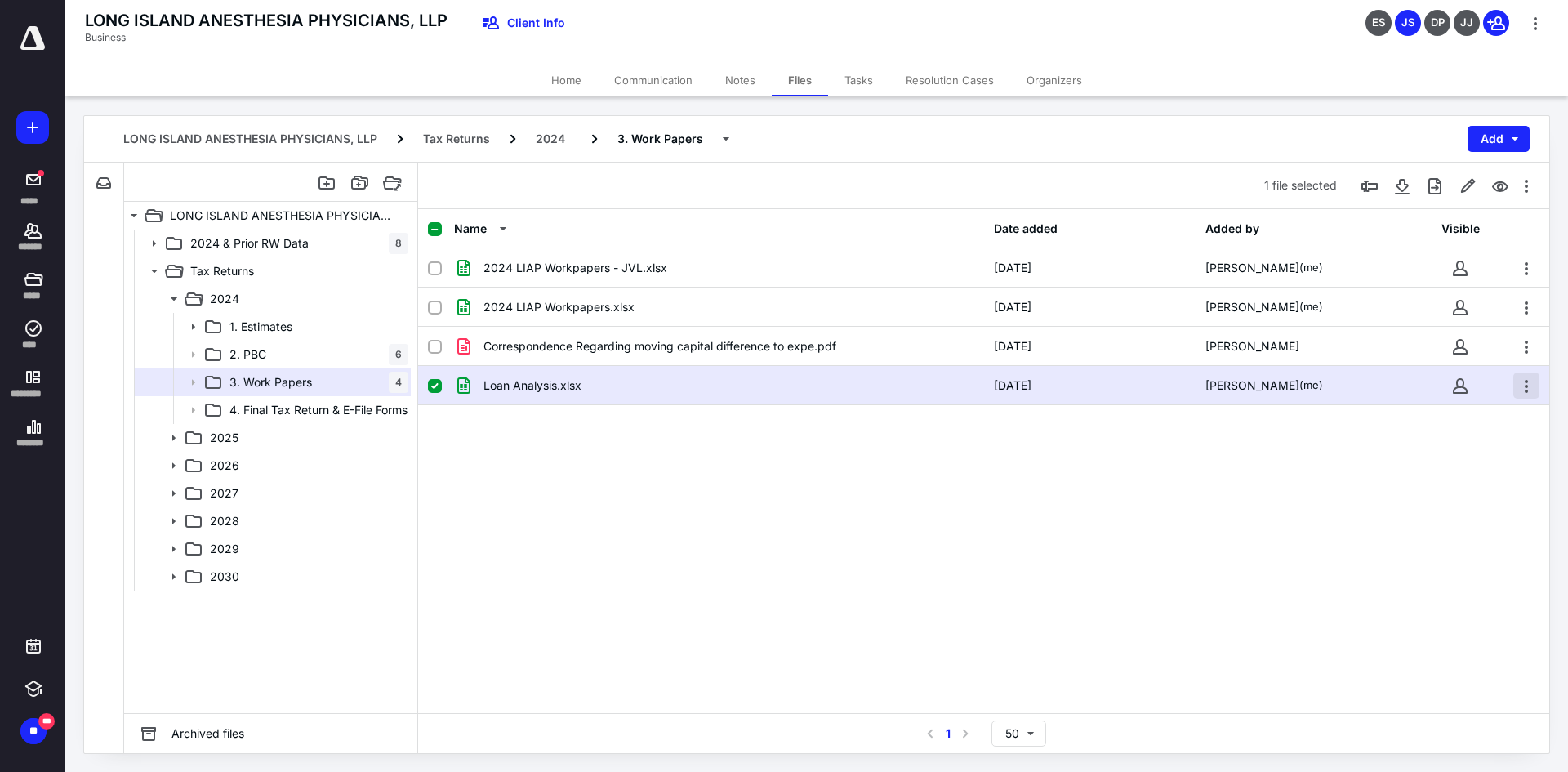 click at bounding box center (1526, 386) 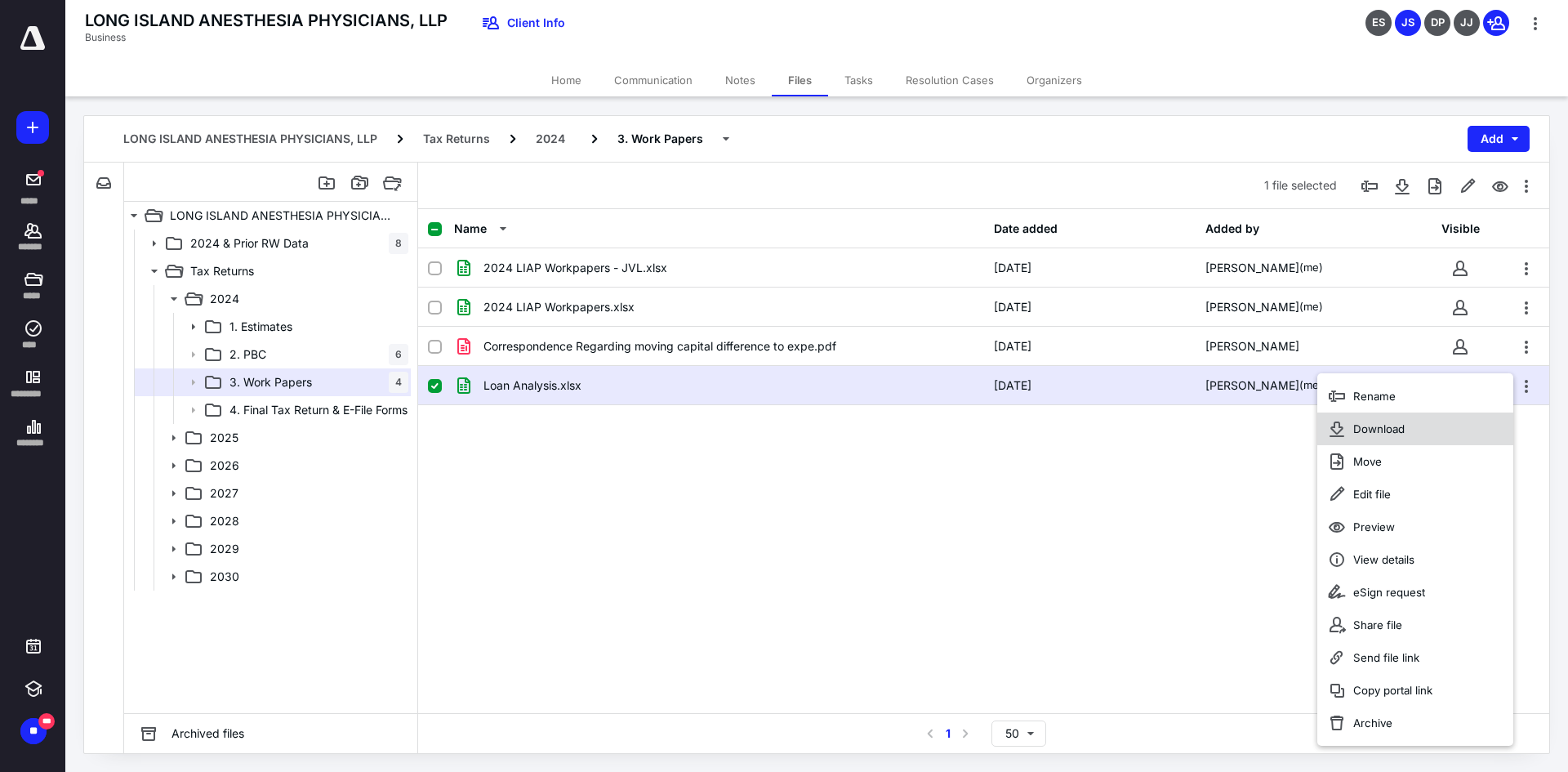 click on "Download" at bounding box center [1415, 429] 